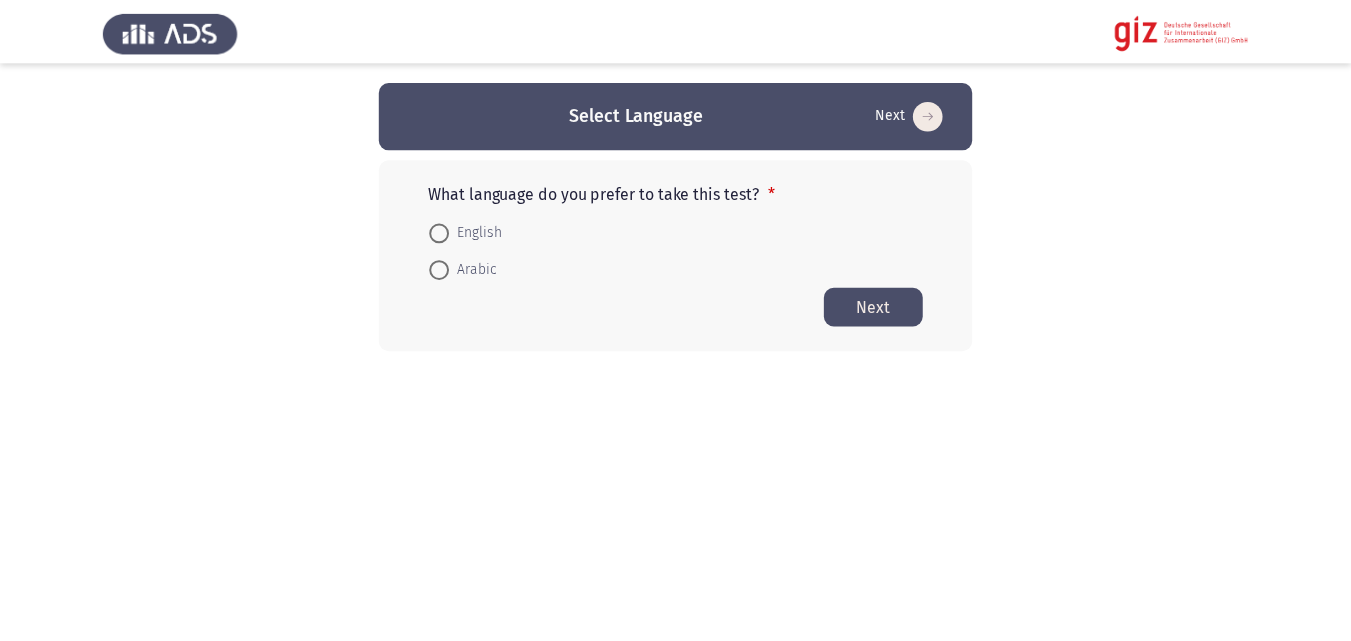scroll, scrollTop: 0, scrollLeft: 0, axis: both 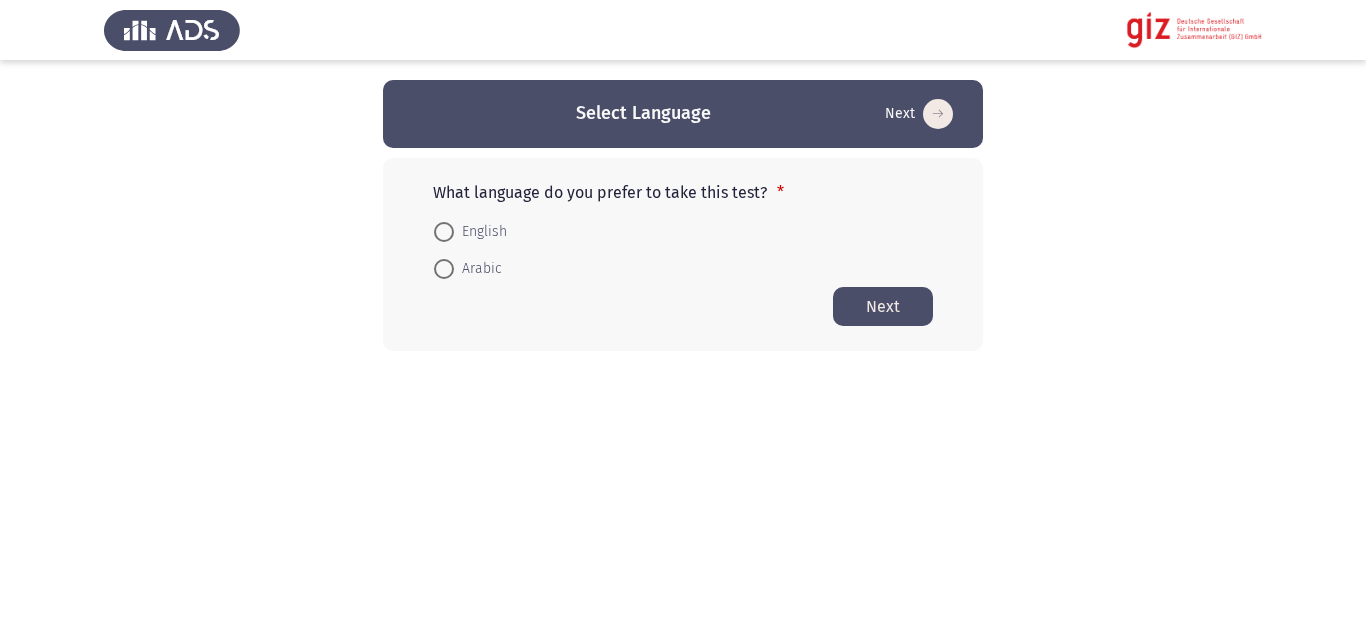 click on "English" at bounding box center [480, 232] 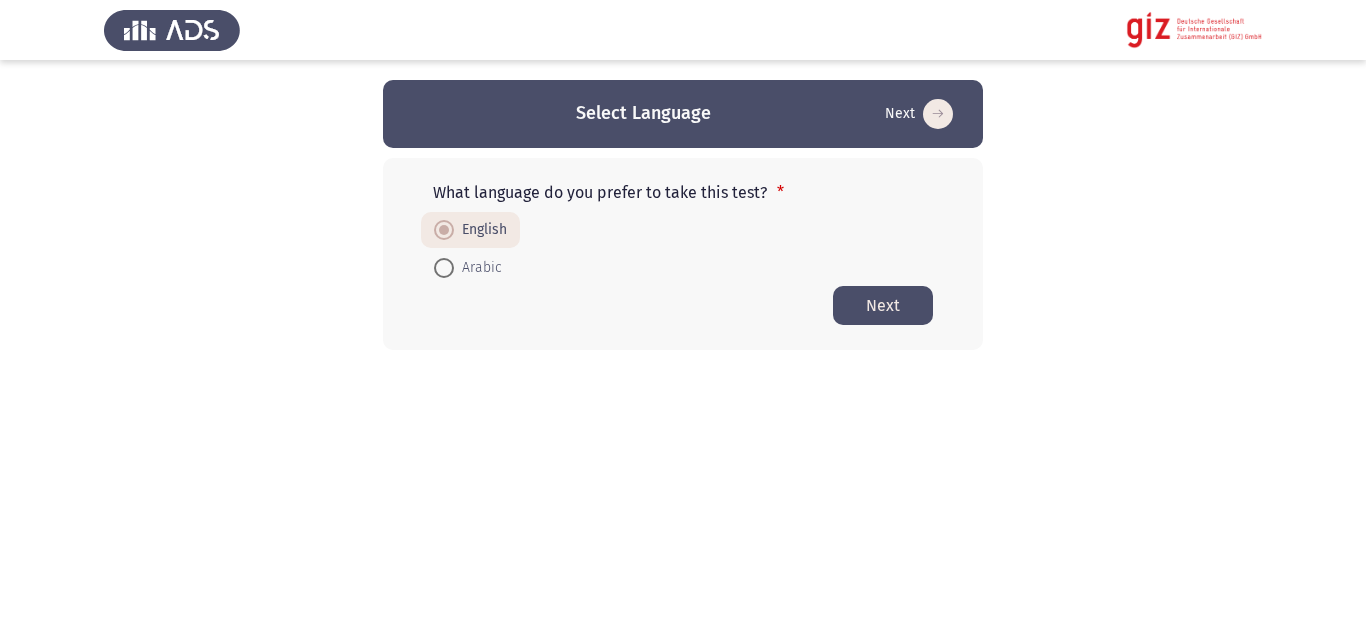 click on "Next" 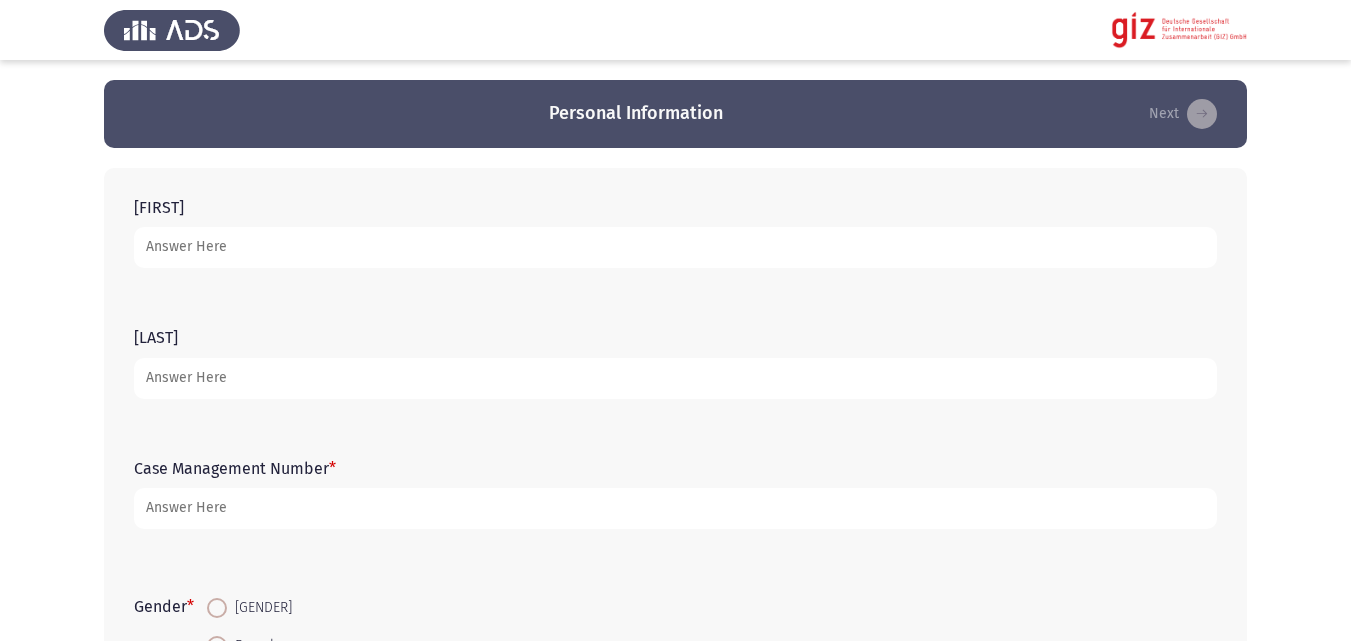 click on "[FIRST]" at bounding box center (675, 247) 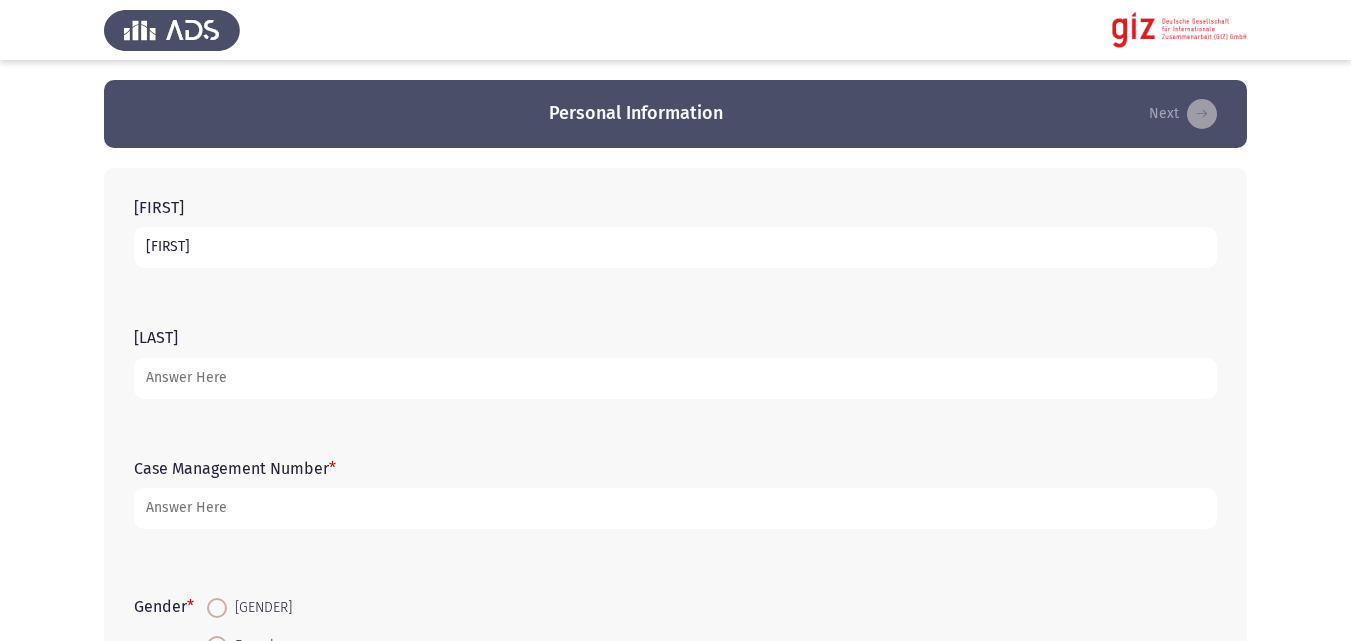 type on "k" 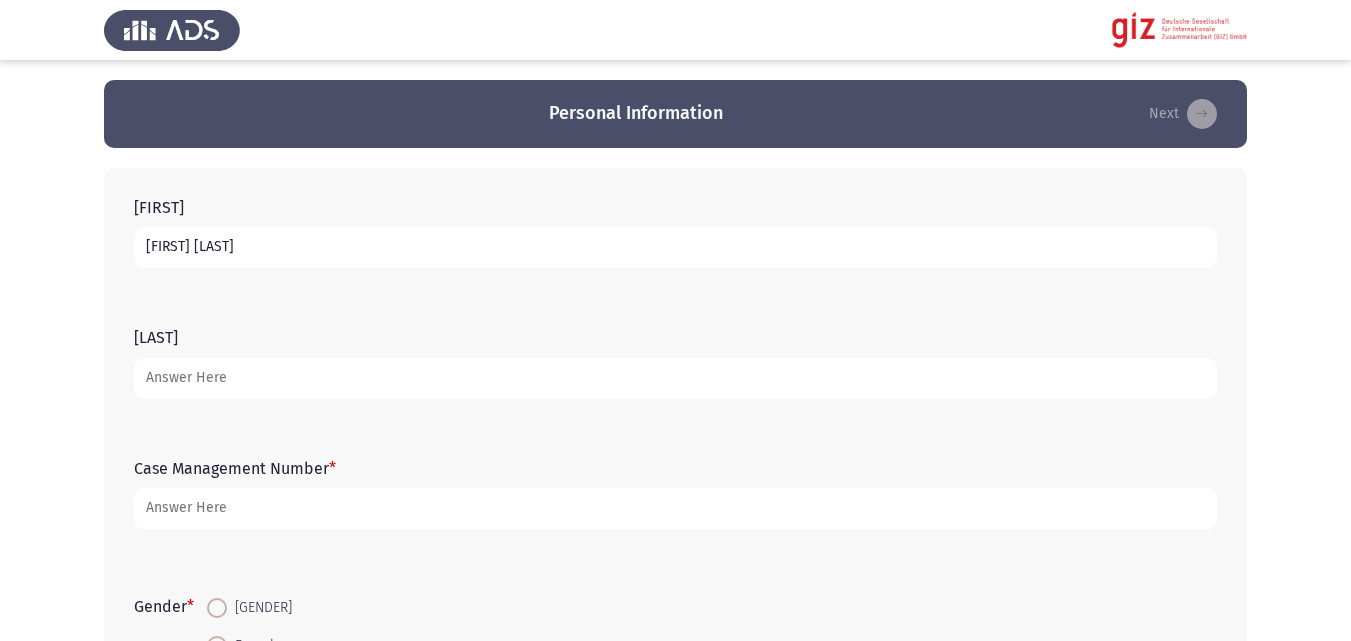 type on "[FIRST] [LAST]" 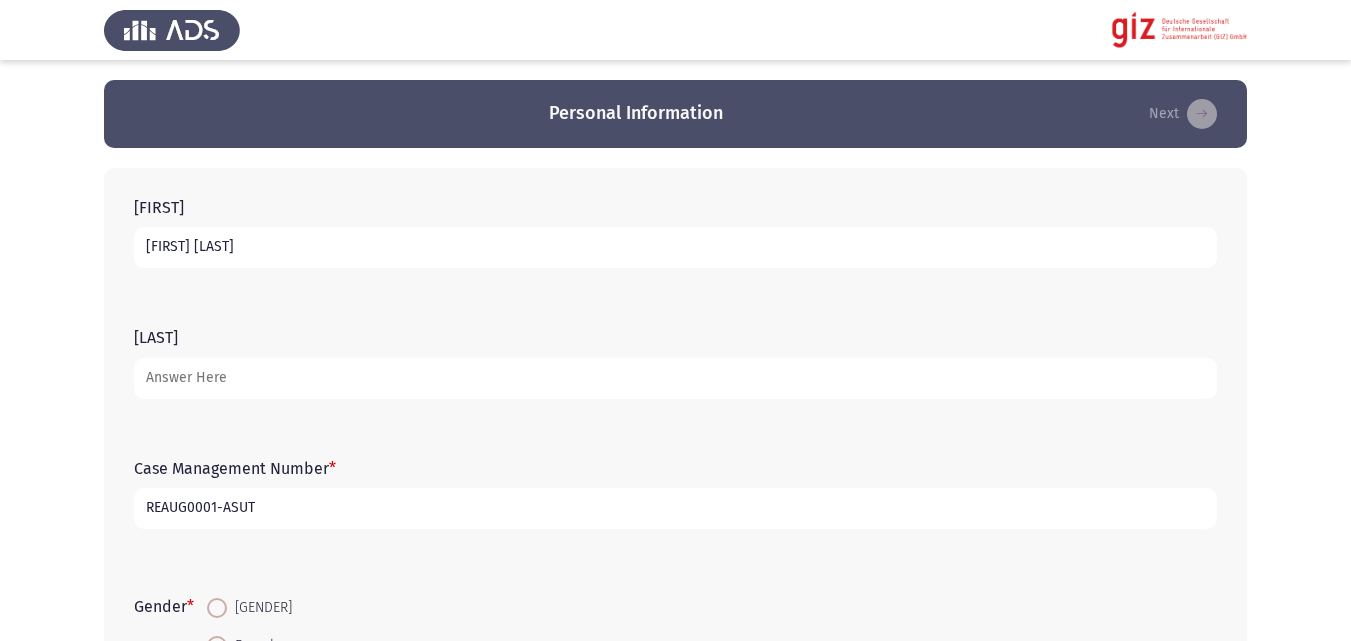 click on "REAUG0001-ASUT" at bounding box center [675, 508] 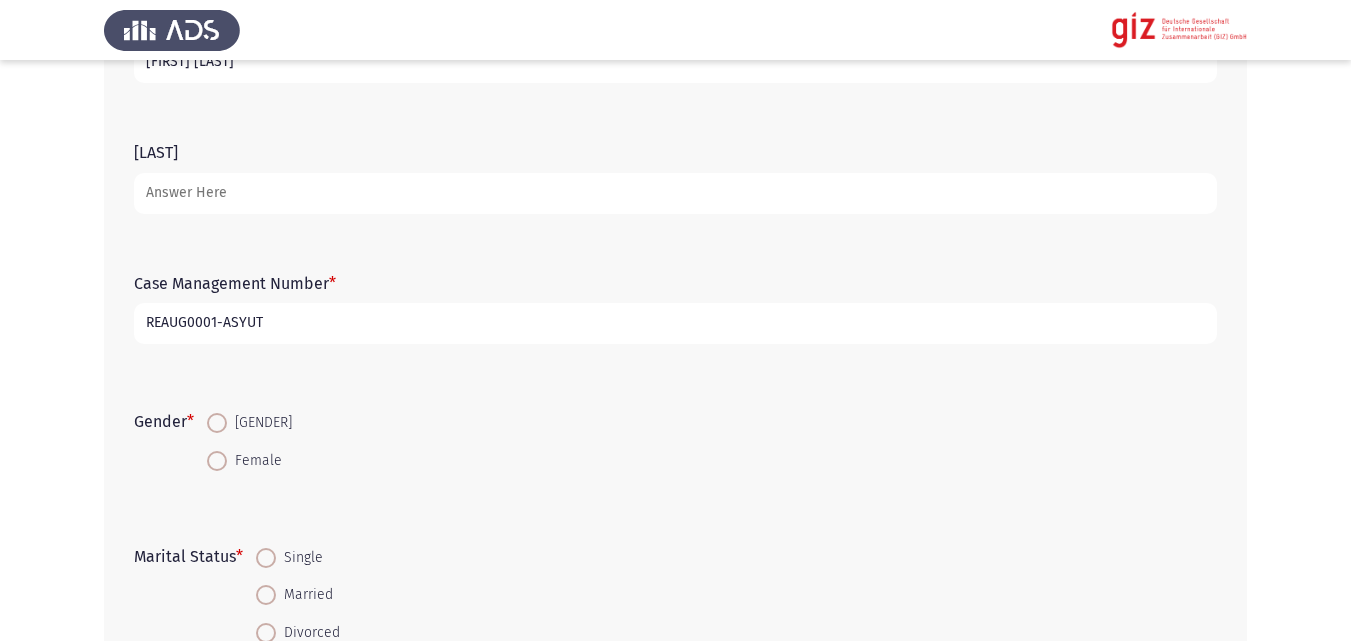 scroll, scrollTop: 202, scrollLeft: 0, axis: vertical 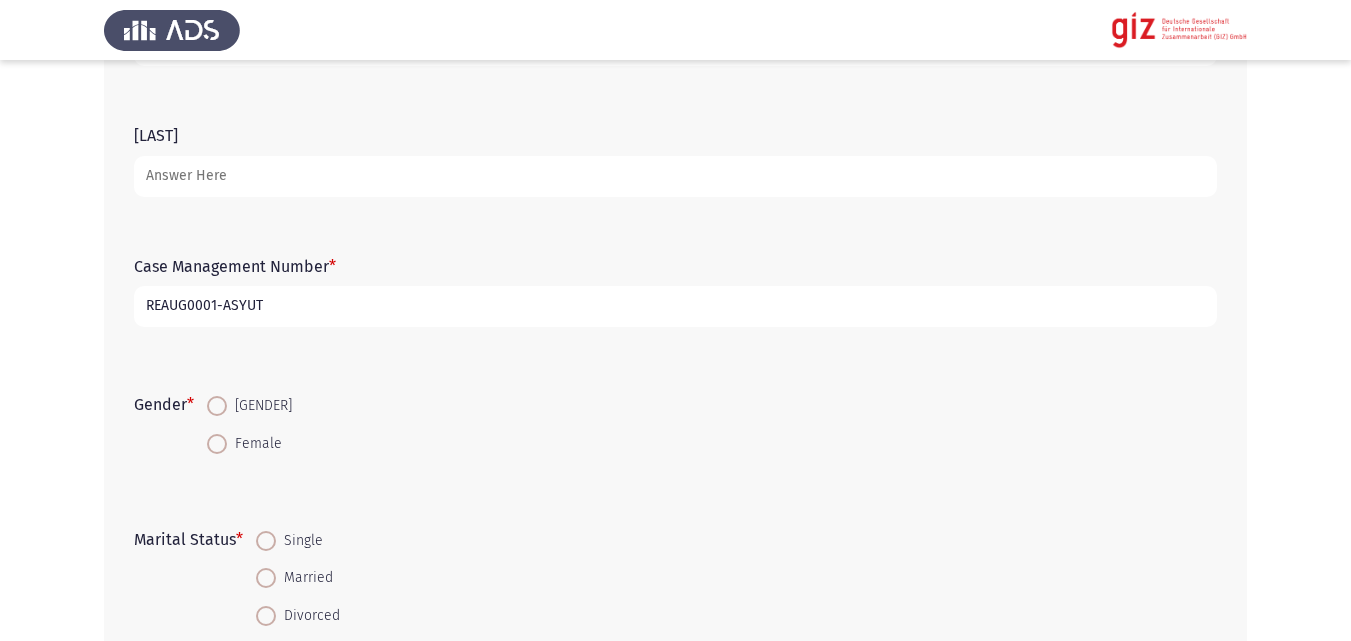 type on "REAUG0001-ASYUT" 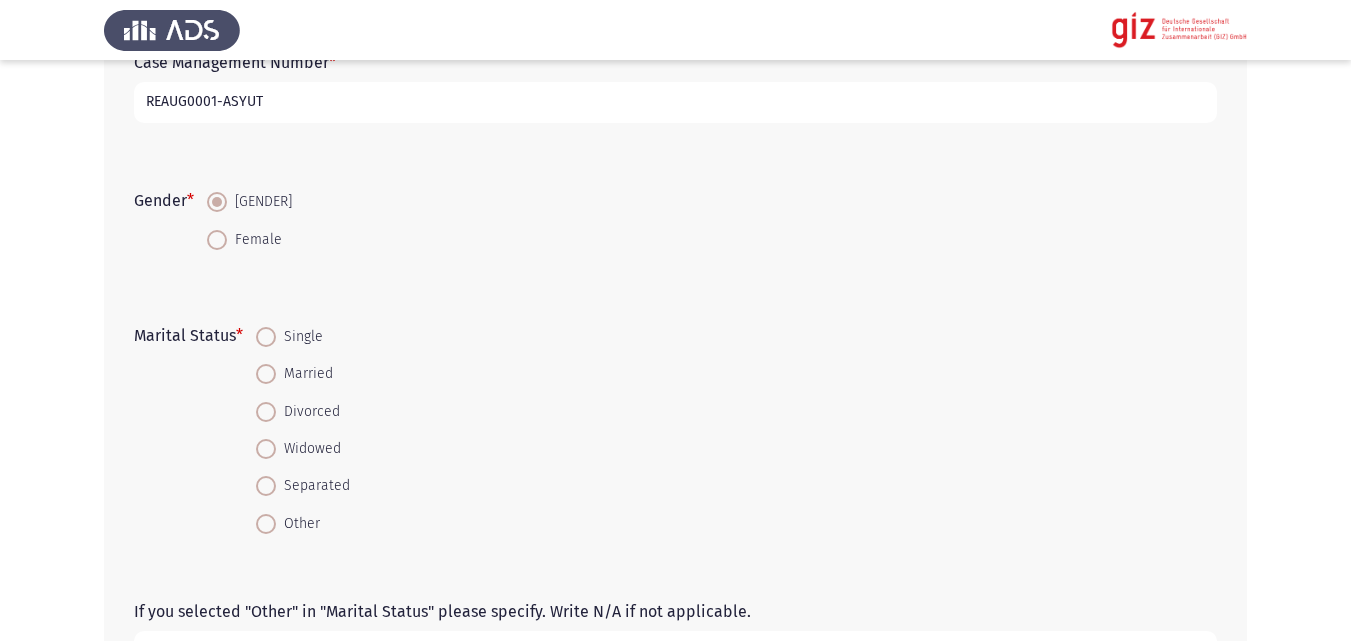 scroll, scrollTop: 418, scrollLeft: 0, axis: vertical 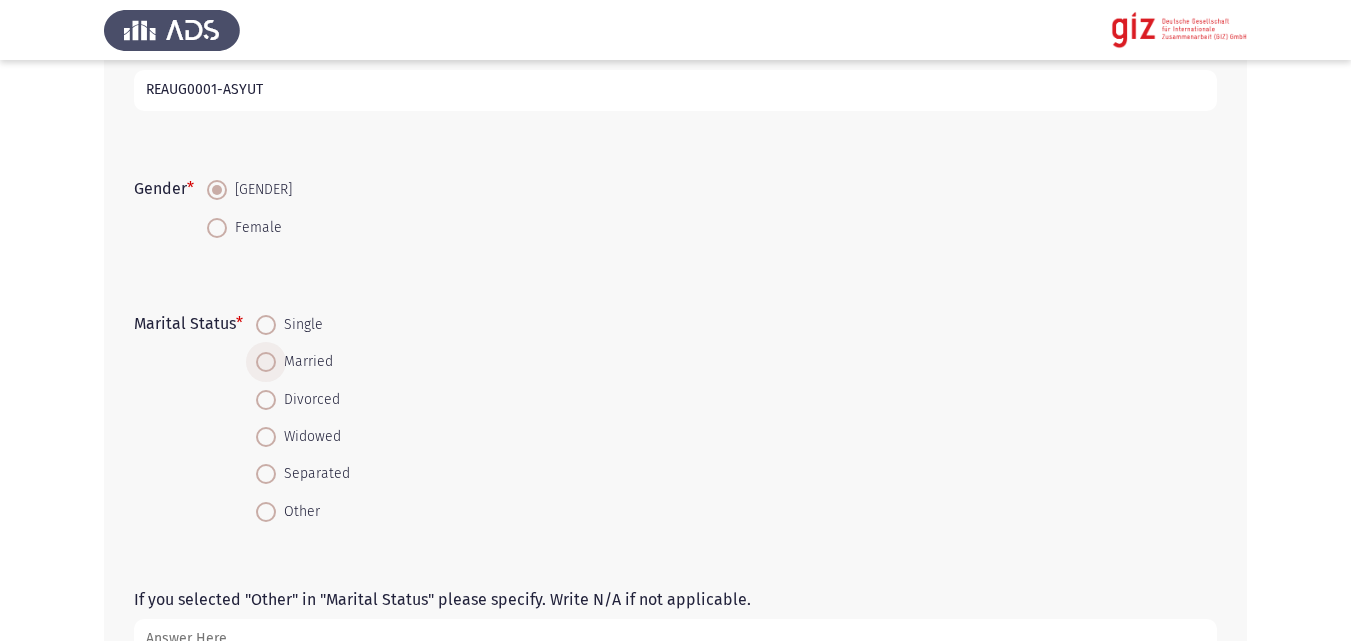 click on "Married" at bounding box center [304, 362] 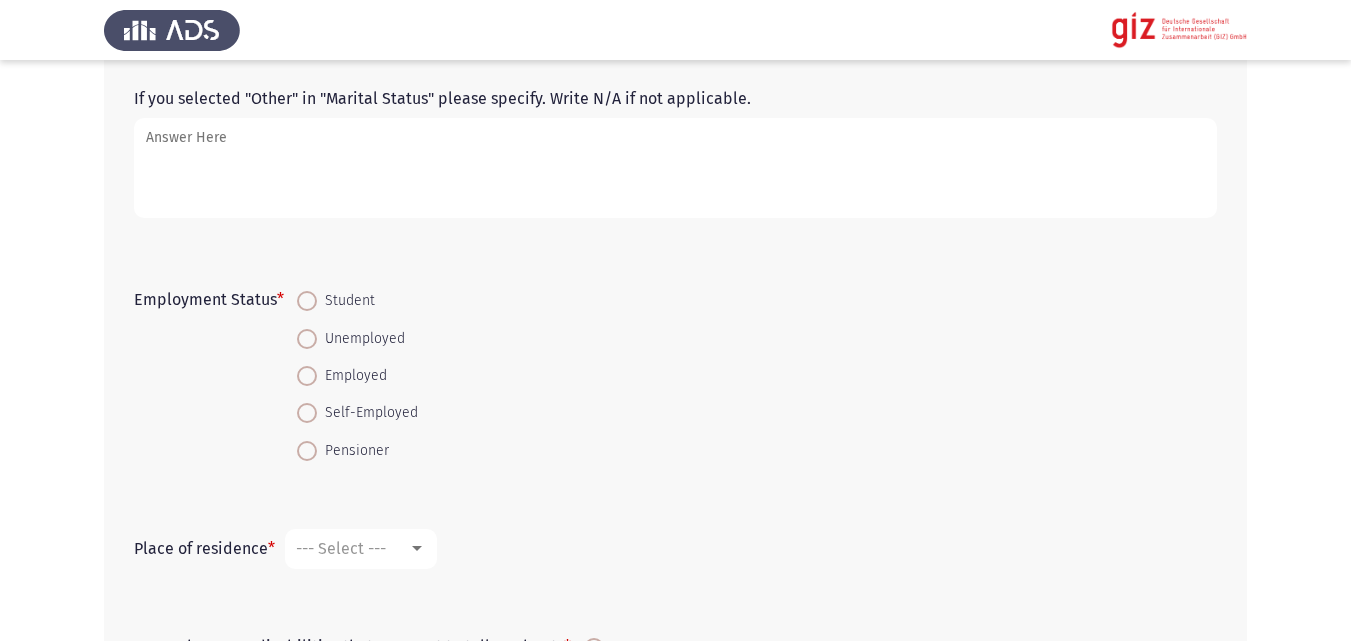 scroll, scrollTop: 928, scrollLeft: 0, axis: vertical 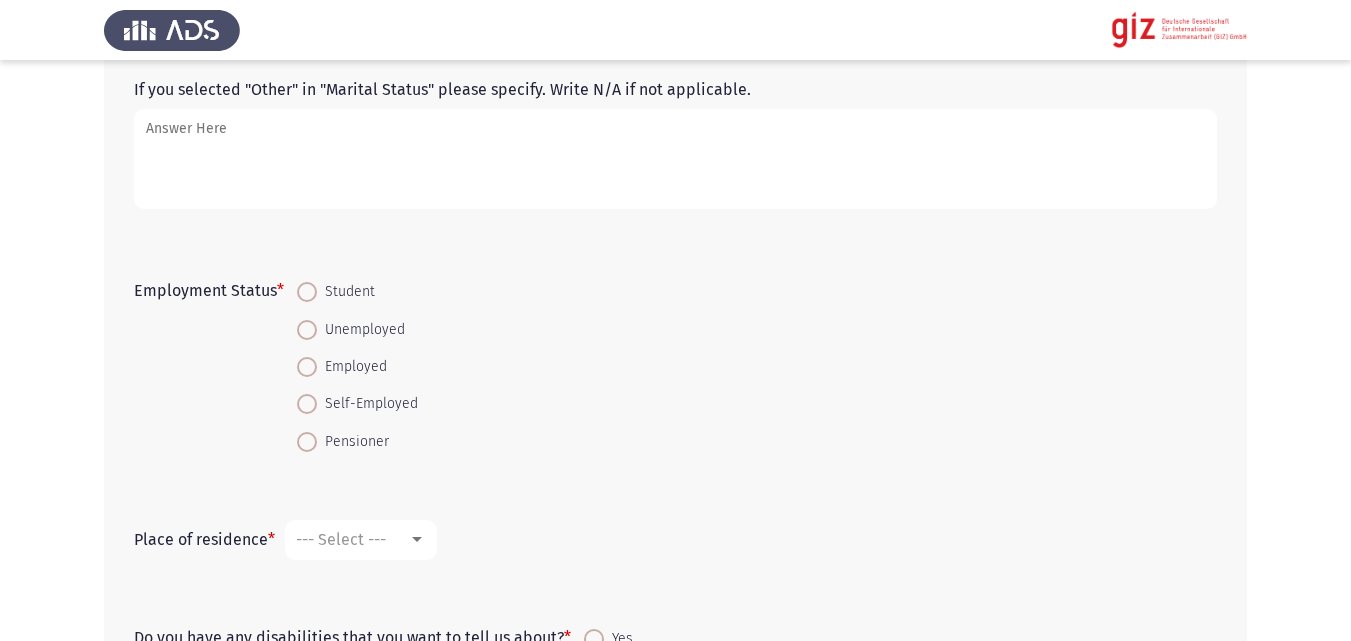 click at bounding box center [307, 330] 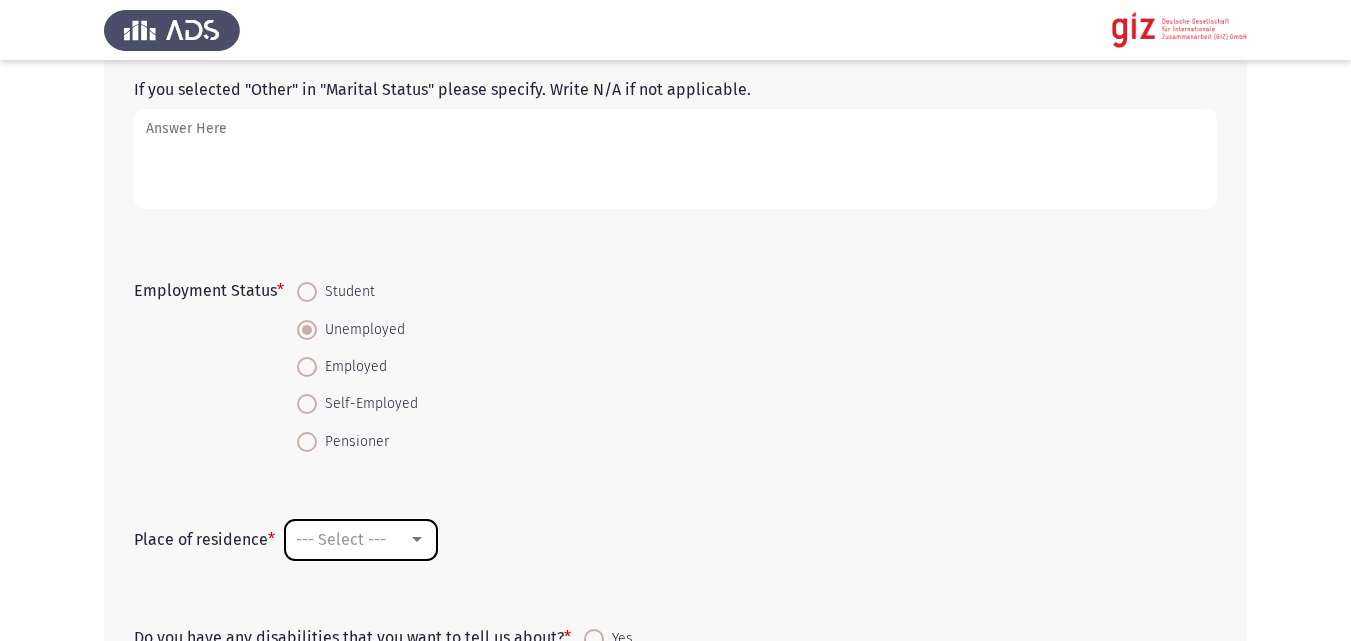 click on "--- Select ---" at bounding box center (361, 540) 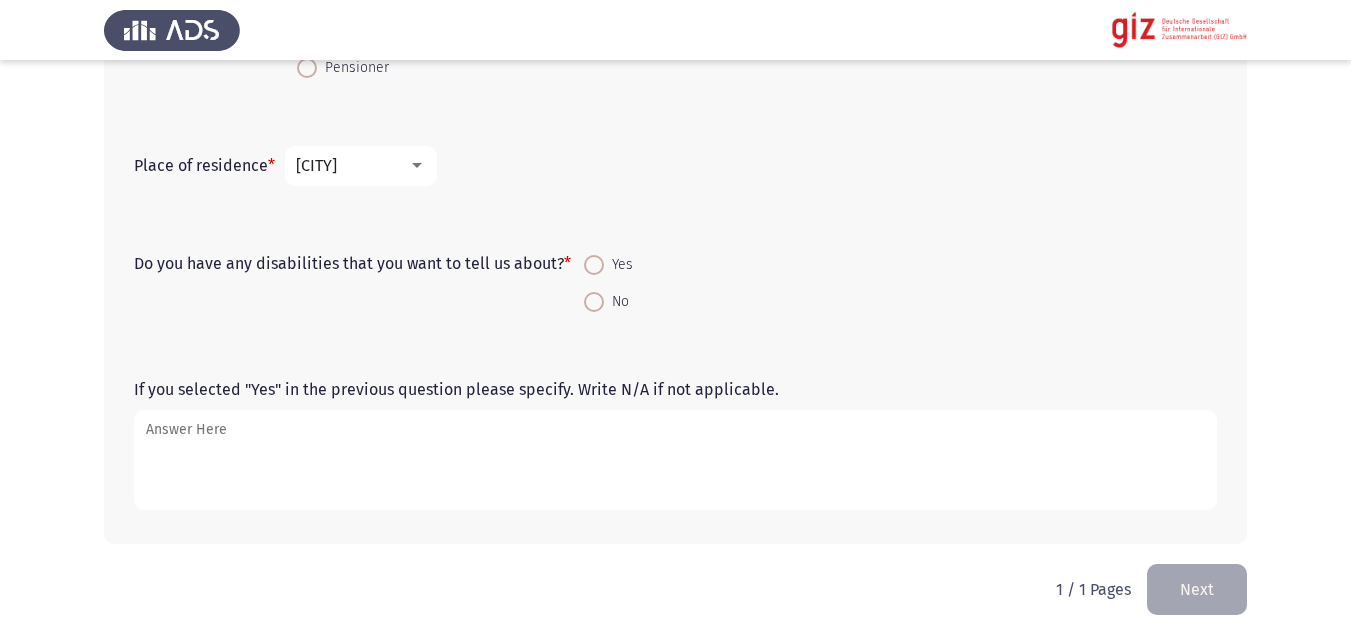 scroll, scrollTop: 1305, scrollLeft: 0, axis: vertical 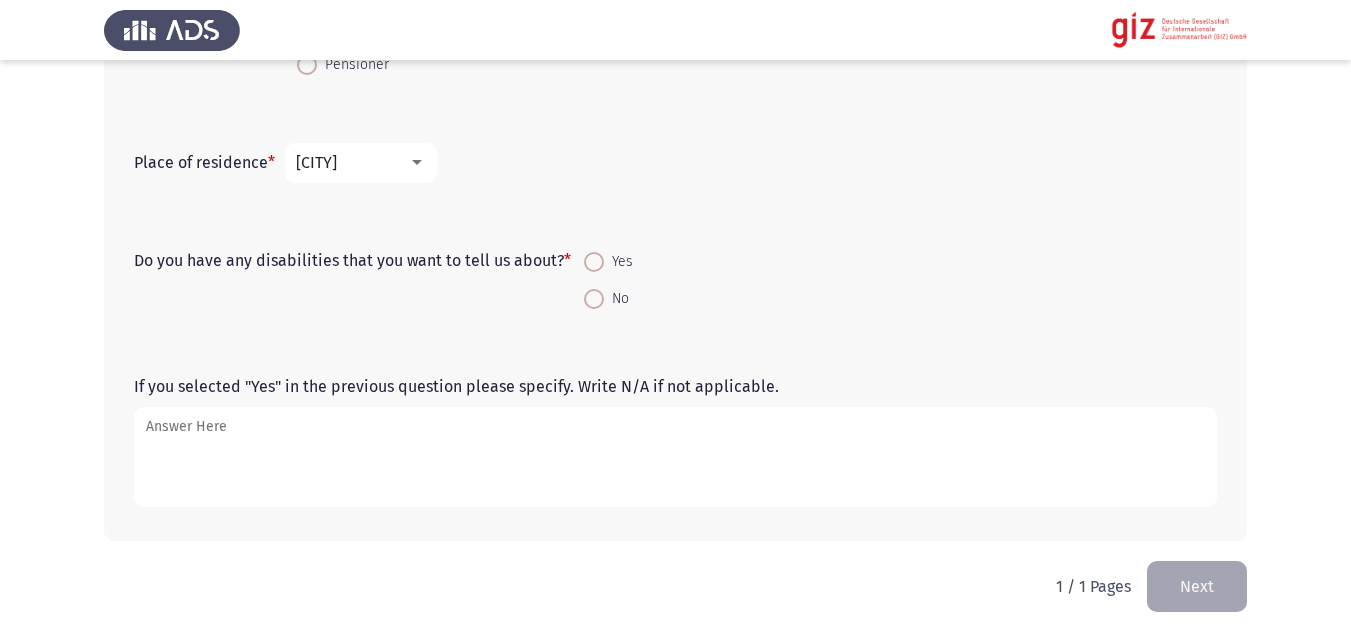 click on "No" at bounding box center (616, 299) 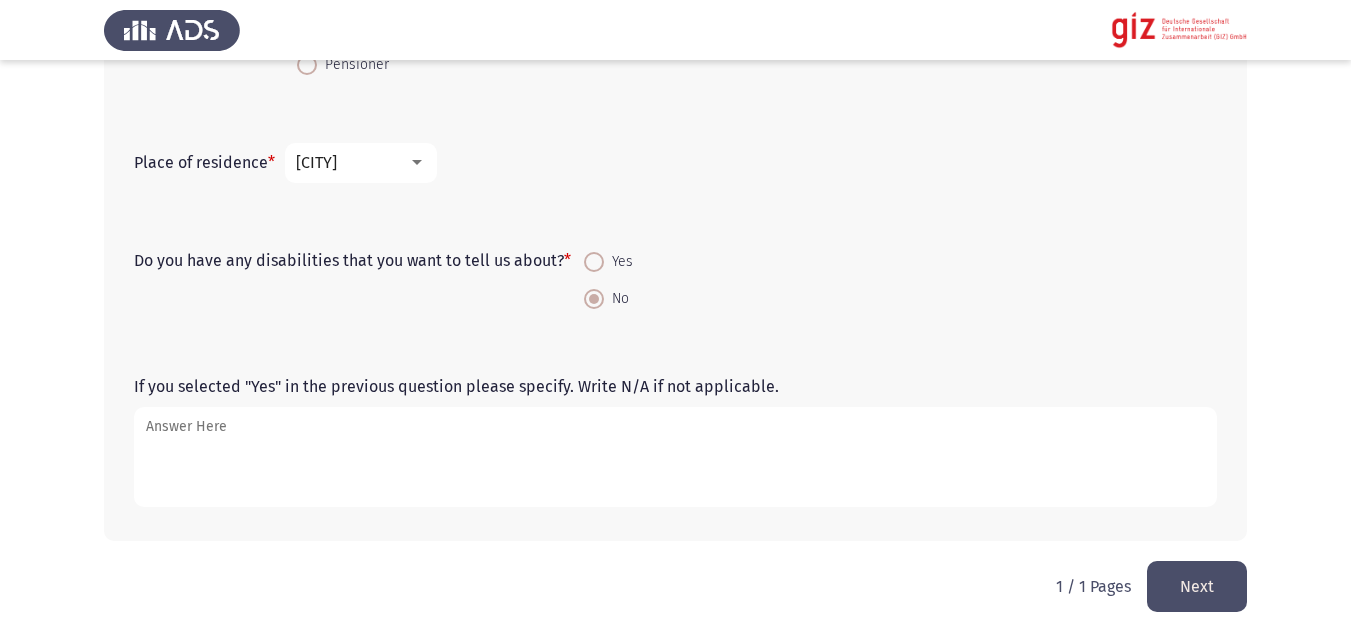 click on "Next" 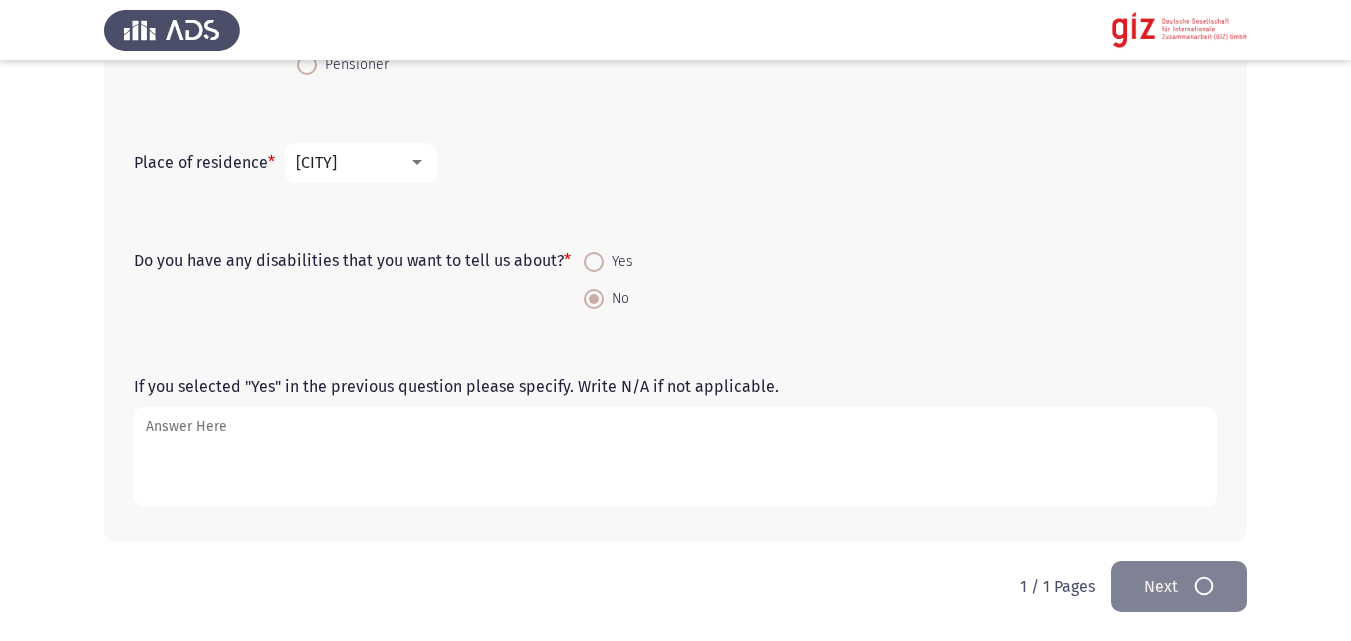 scroll, scrollTop: 0, scrollLeft: 0, axis: both 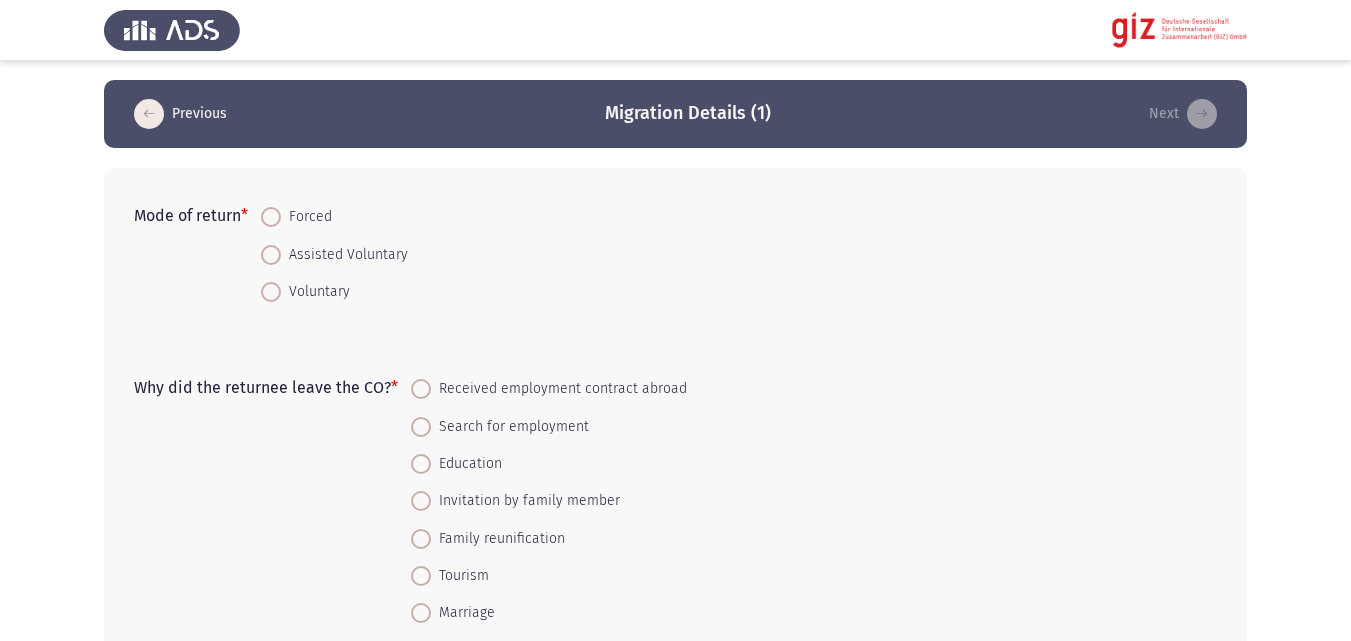 click on "Why did the returnee leave the CO?   *    Received employment contract abroad     Search for employment     Education     Invitation by family member     Family reunification     Tourism      Marriage     Asylum" 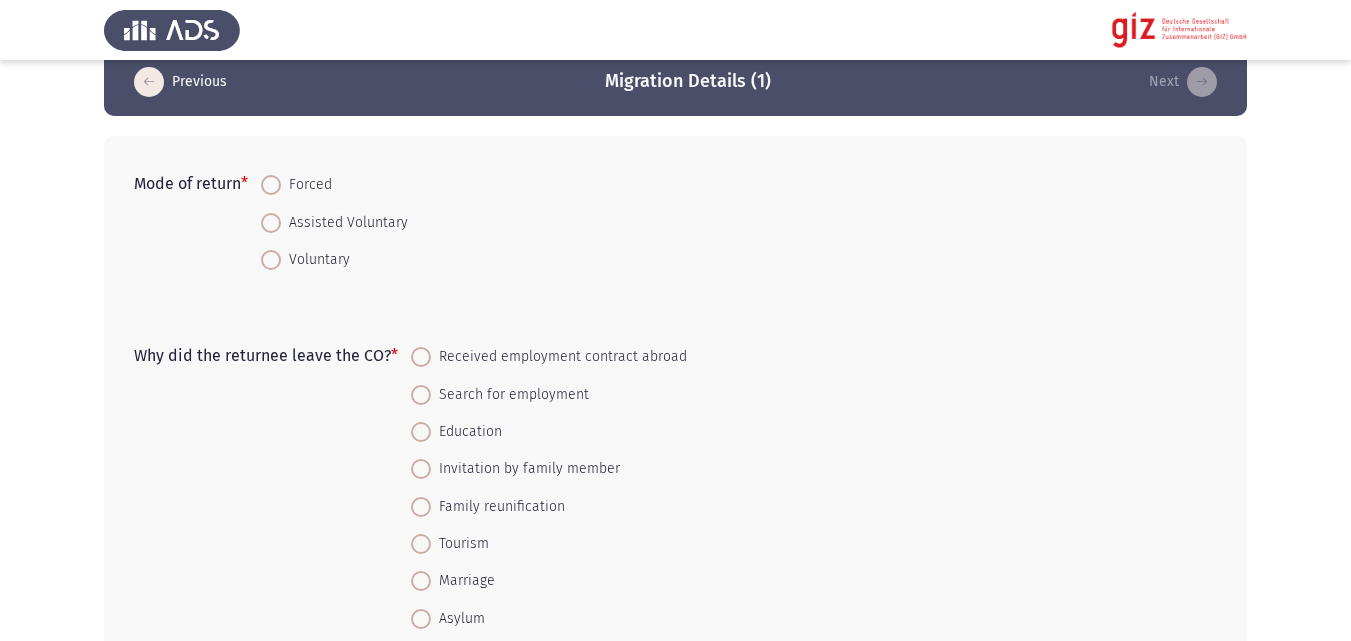 scroll, scrollTop: 43, scrollLeft: 0, axis: vertical 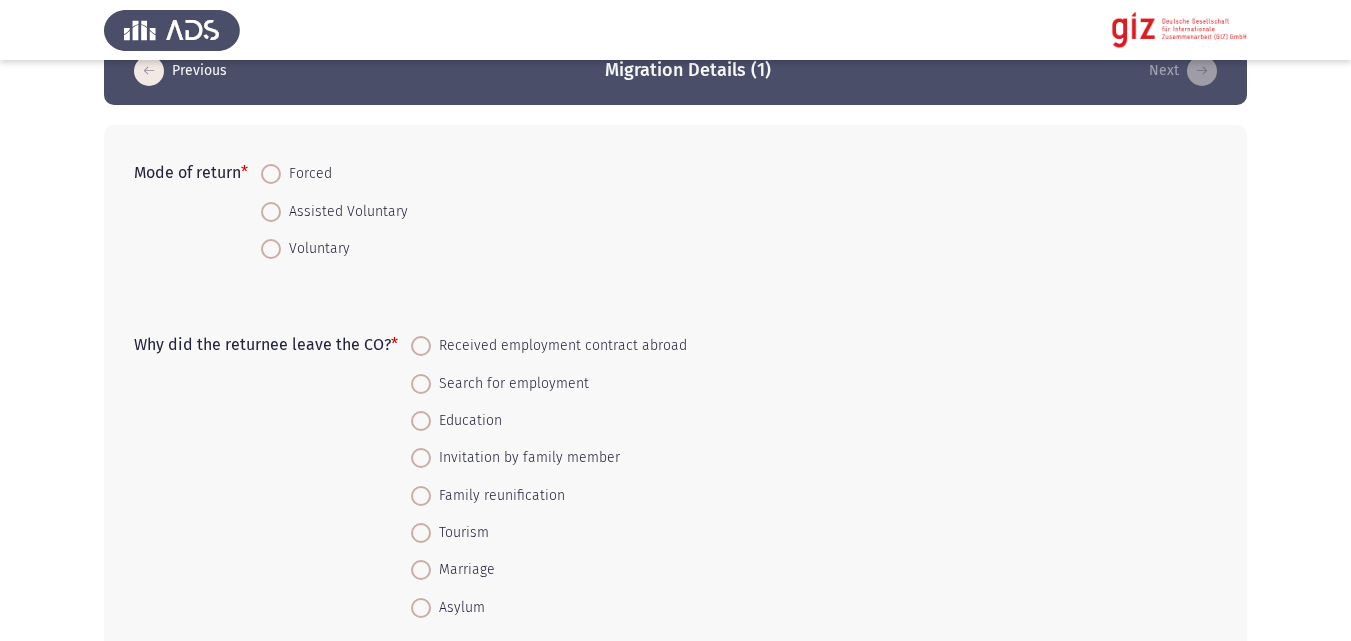 click on "Voluntary" at bounding box center [334, 248] 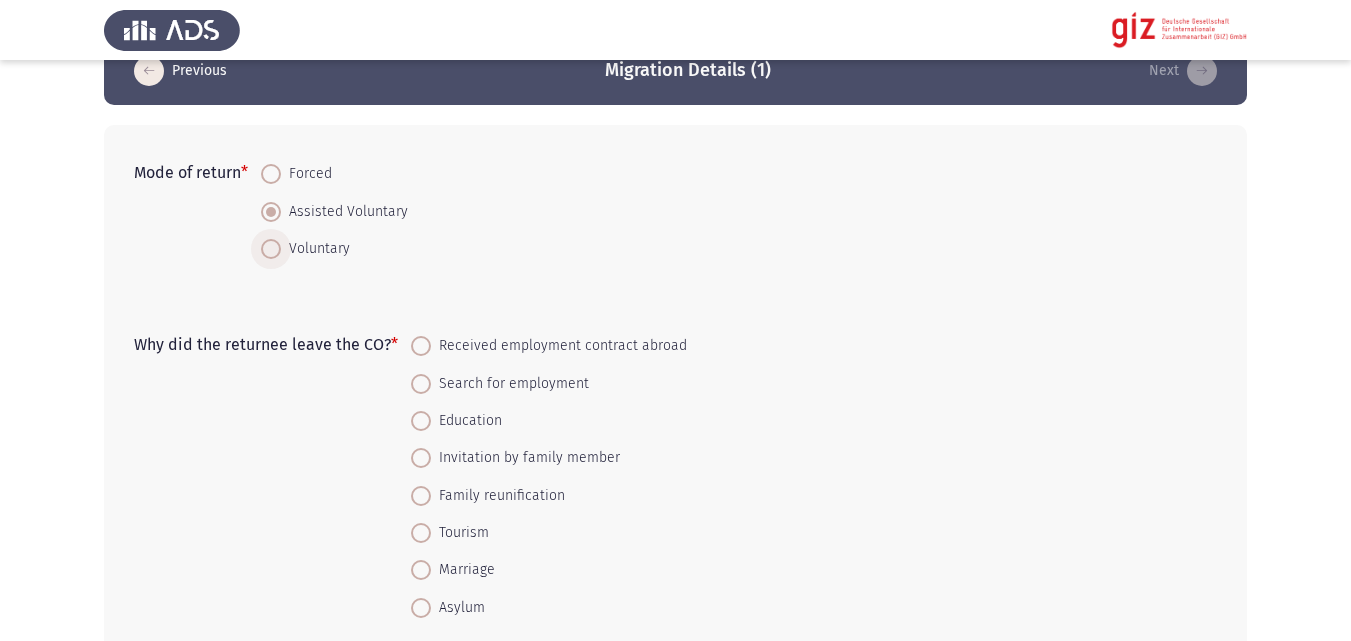click on "Voluntary" at bounding box center (315, 249) 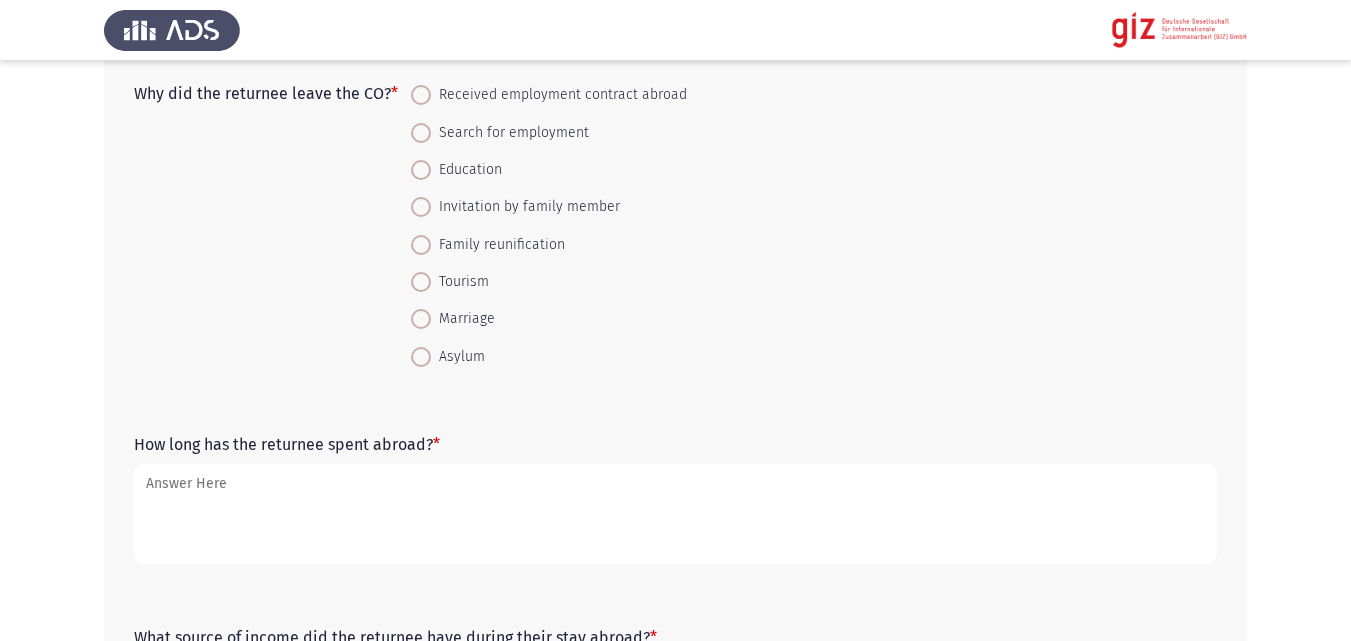 scroll, scrollTop: 296, scrollLeft: 0, axis: vertical 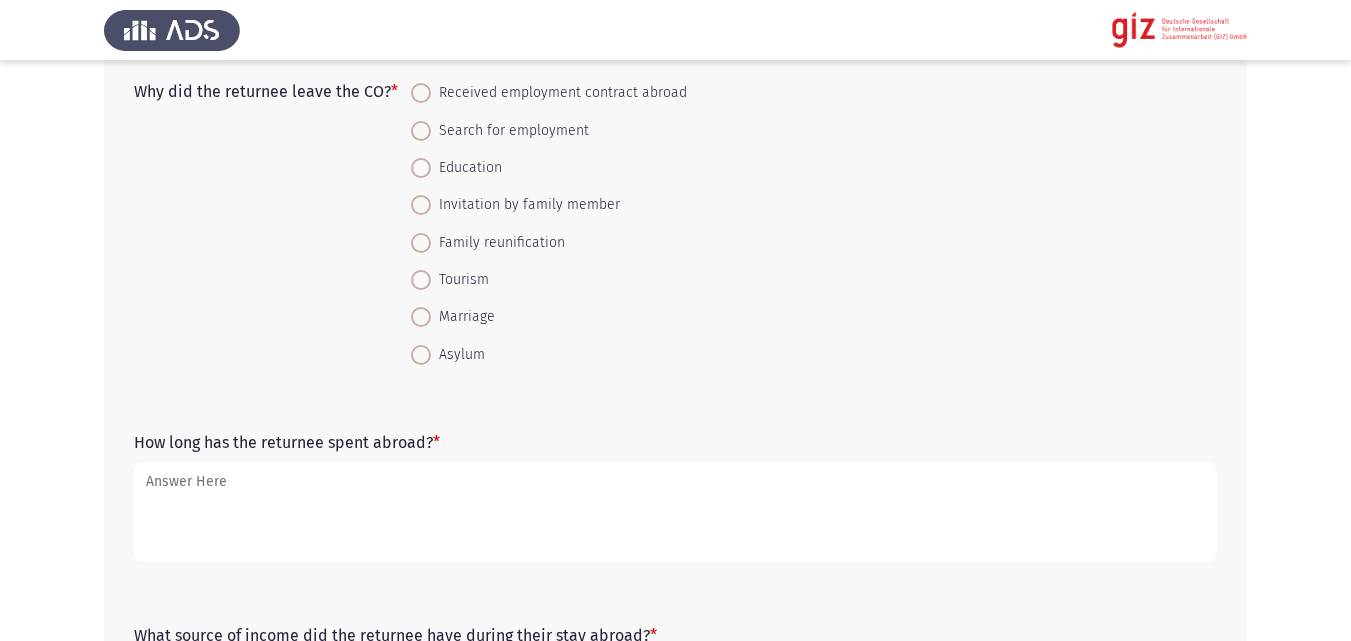 click on "Search for employment" at bounding box center [510, 131] 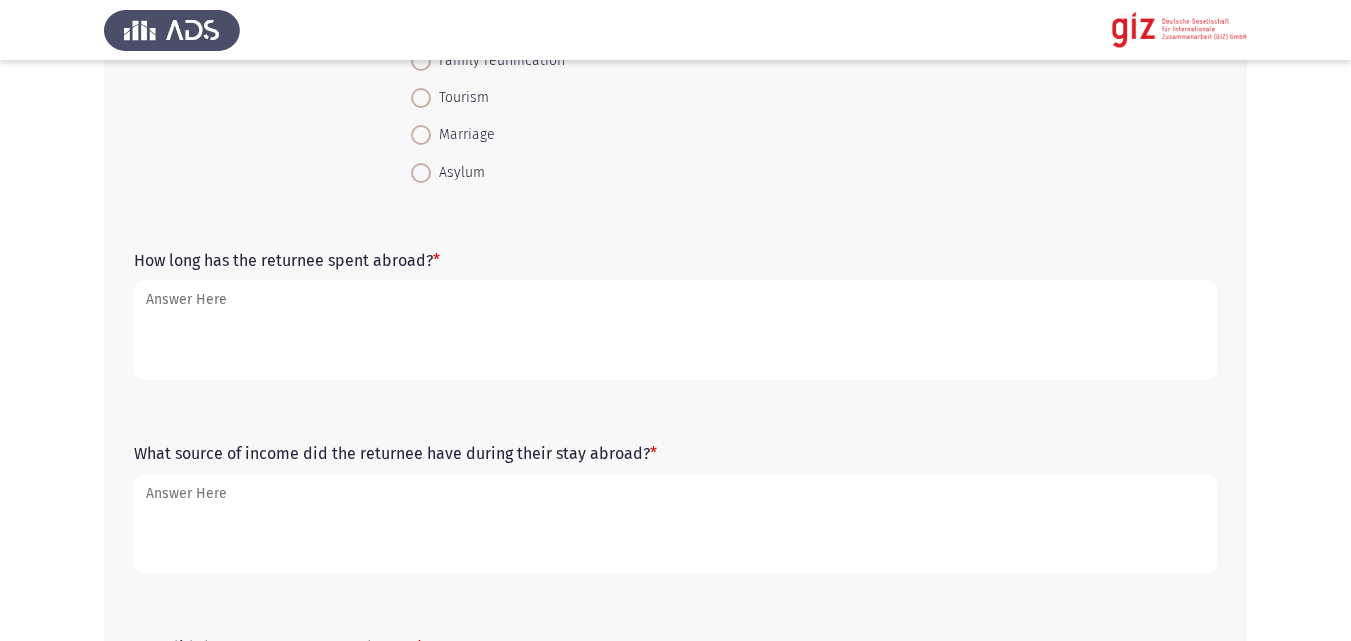 scroll, scrollTop: 499, scrollLeft: 0, axis: vertical 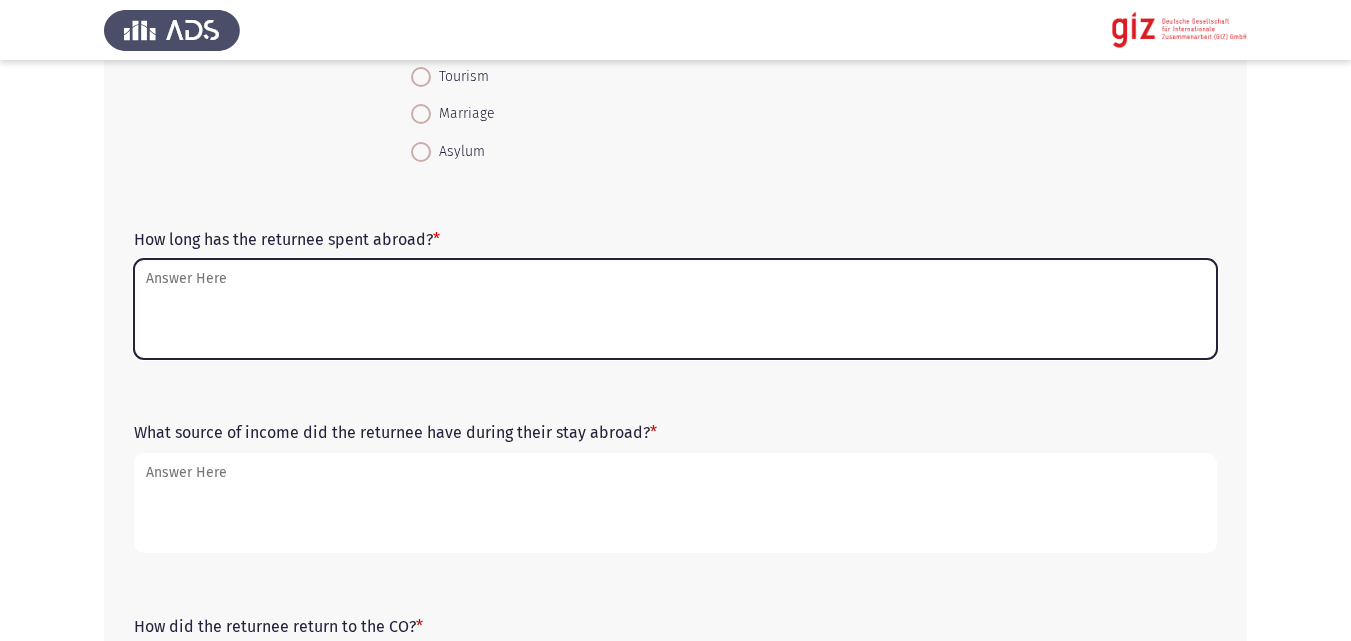 click on "How long has the returnee spent abroad?   *" at bounding box center [675, 309] 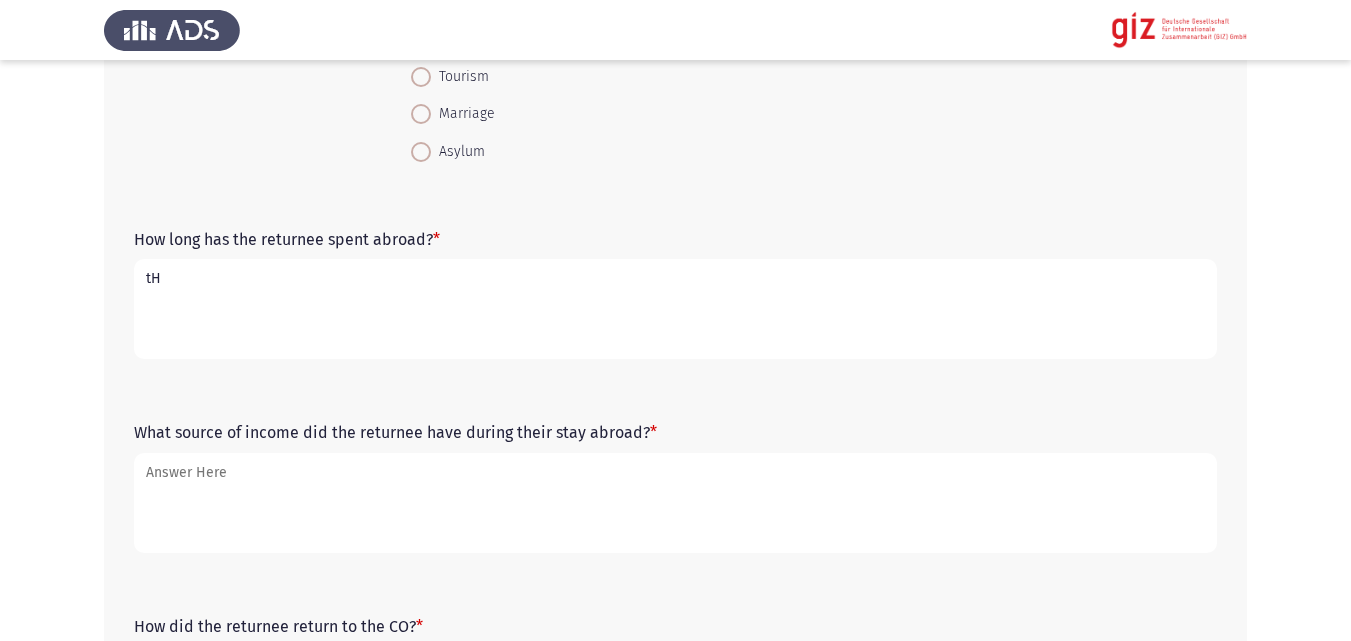 type on "t" 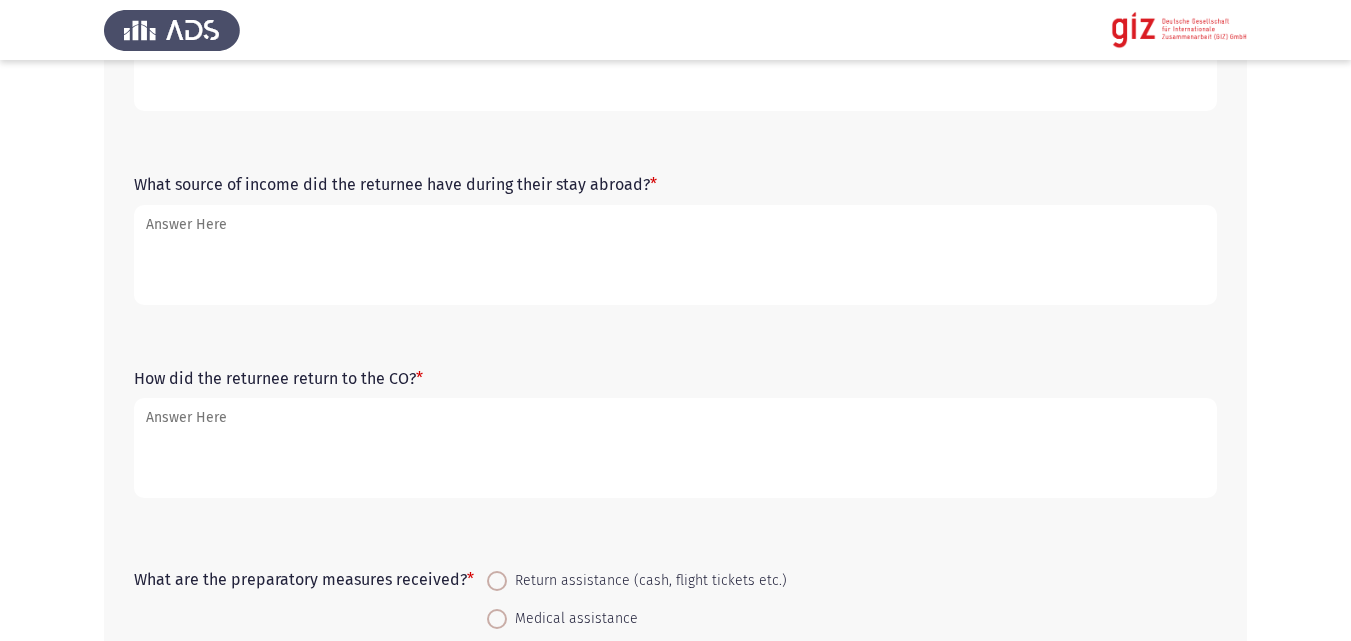 scroll, scrollTop: 797, scrollLeft: 0, axis: vertical 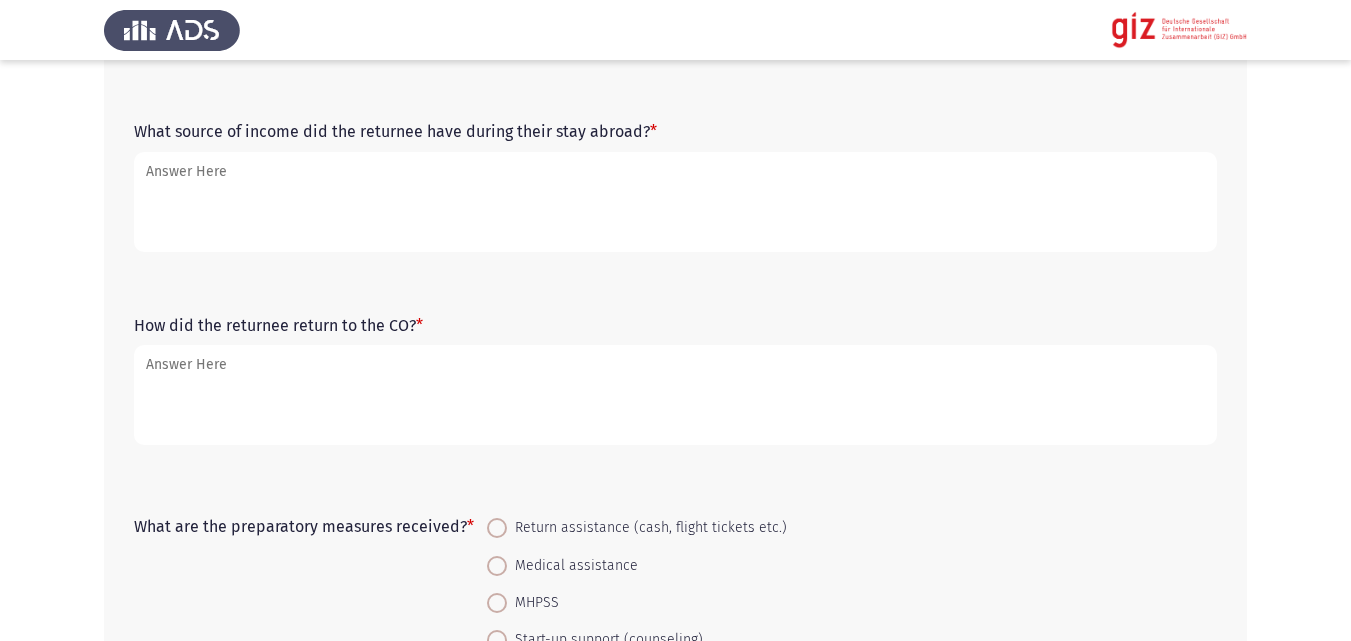 type on "theretur" 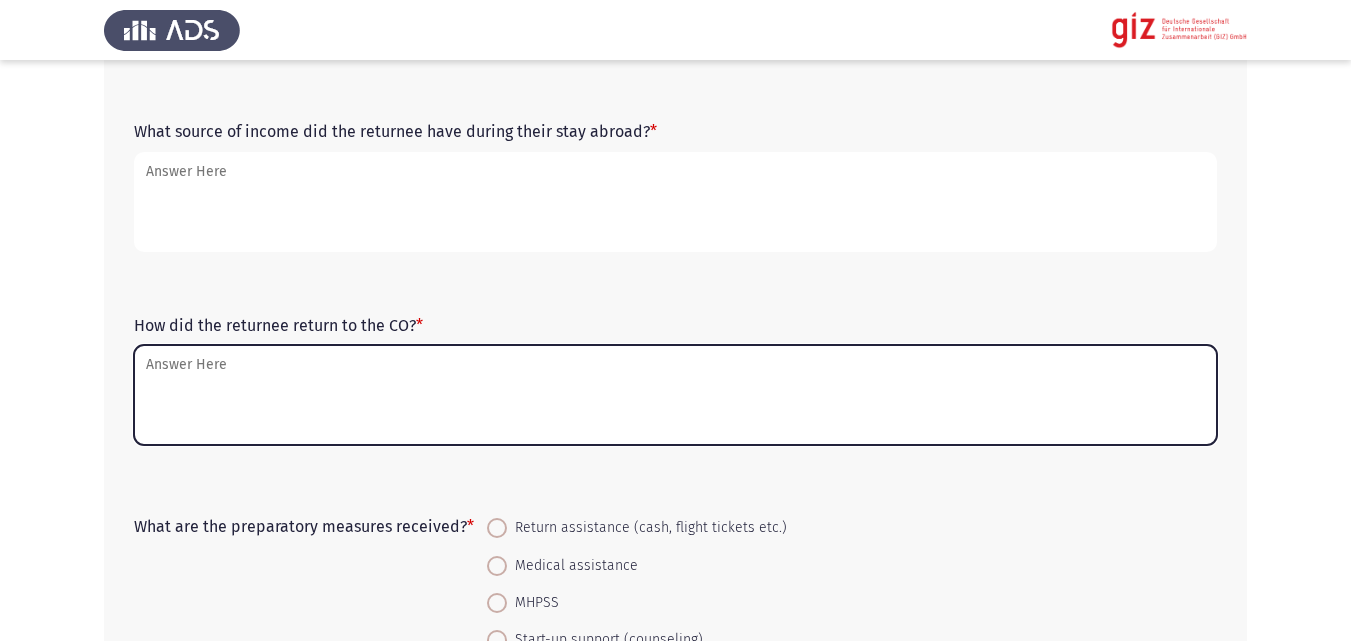 drag, startPoint x: 659, startPoint y: 417, endPoint x: 552, endPoint y: 442, distance: 109.88175 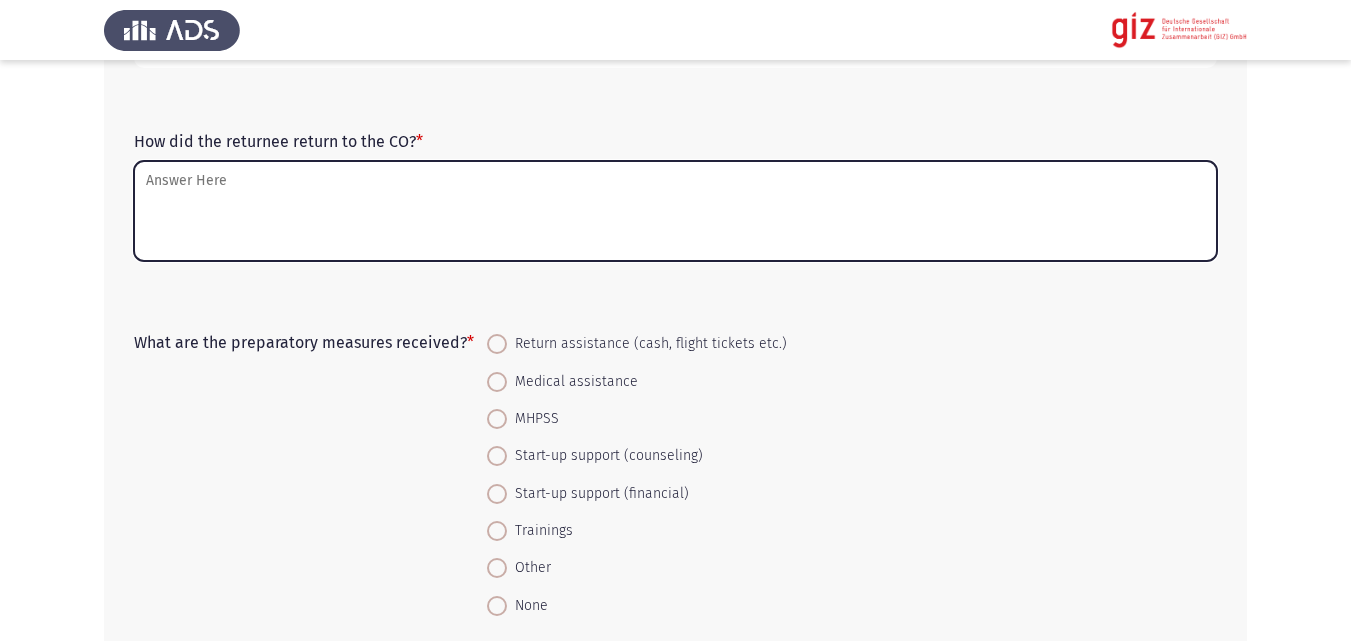 scroll, scrollTop: 1028, scrollLeft: 0, axis: vertical 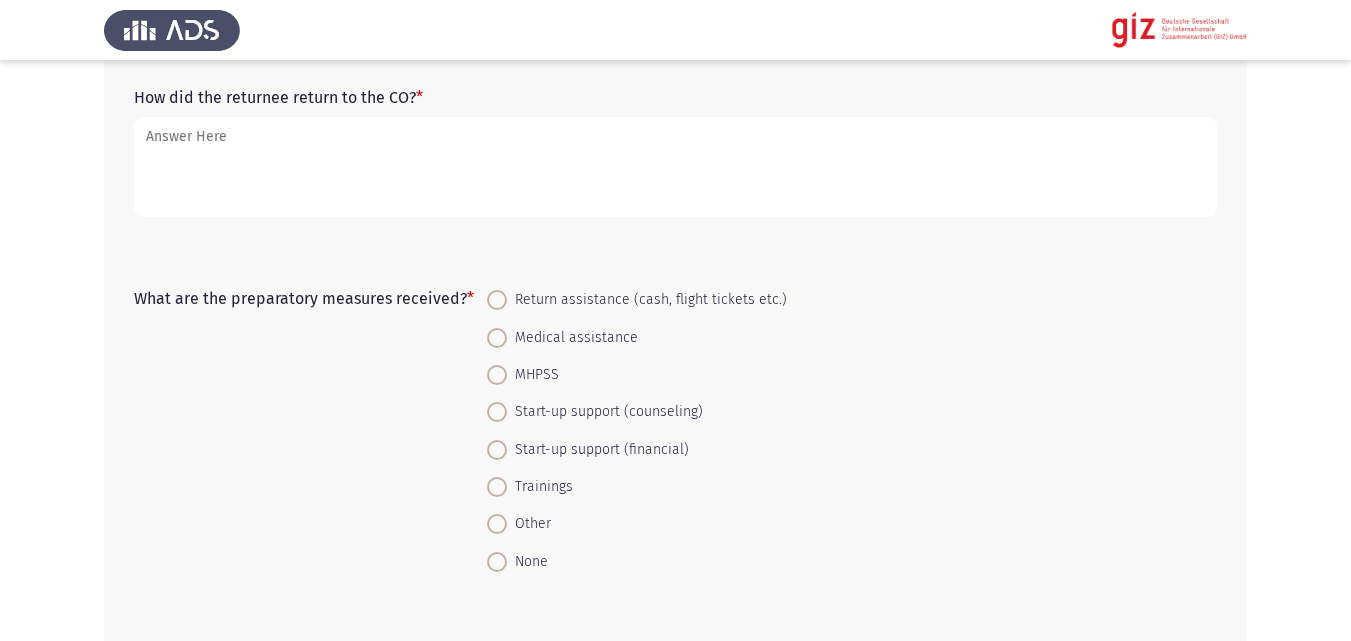 click on "Start-up support (financial)" at bounding box center [598, 450] 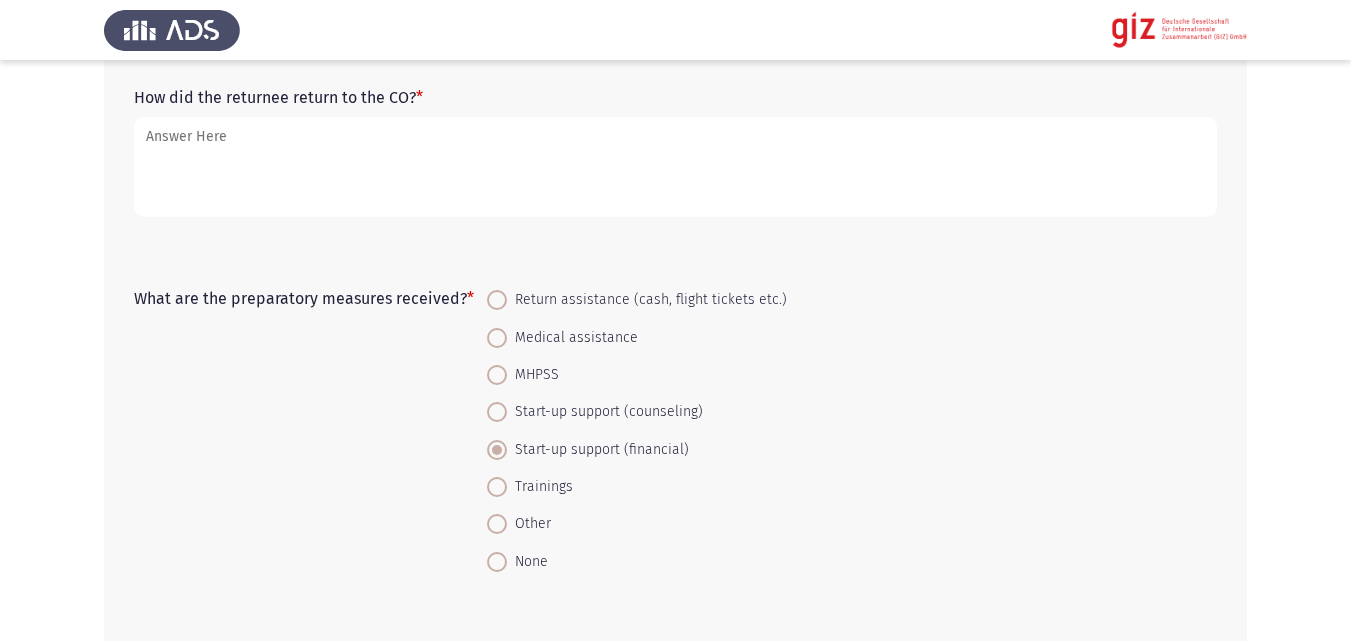 click on "Start-up support (financial)" at bounding box center [637, 448] 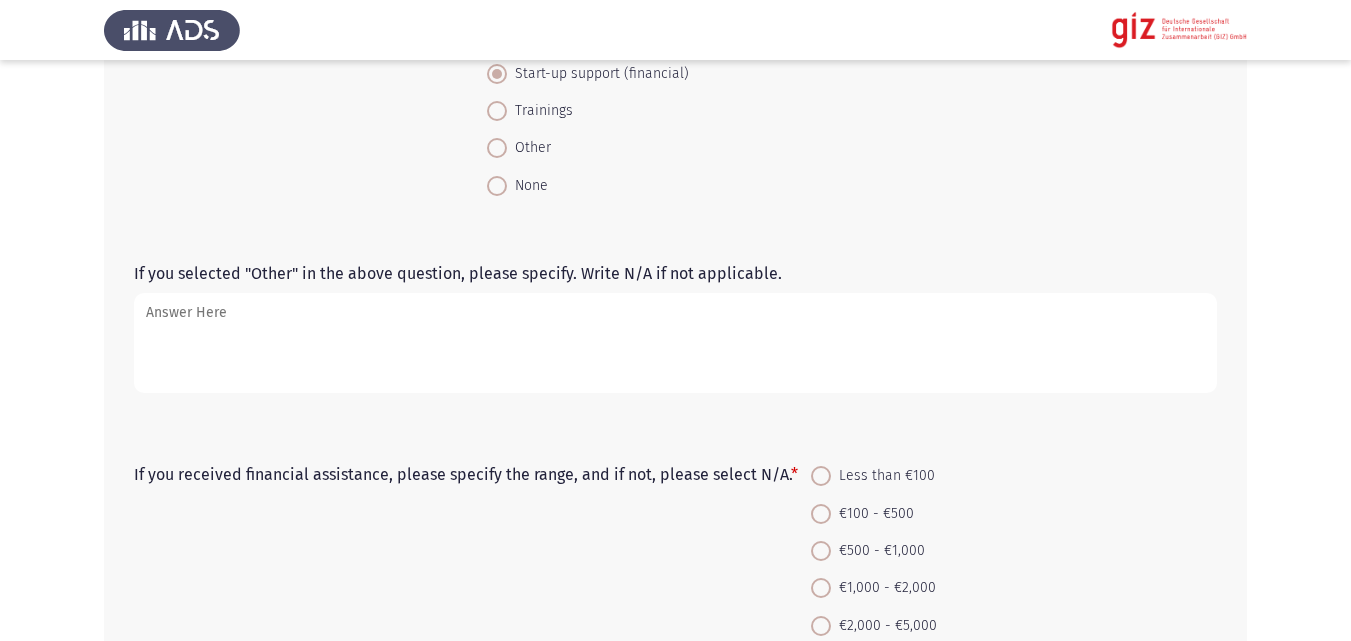 click on "If you received financial assistance, please specify the range, and if not, please select N/A.   *    Less than €100     €100 - €500     €500 - €1,000     €1,000 - €2,000     €2,000 - €5,000     €5,000 - €10,000     More than €10,000     N/A" 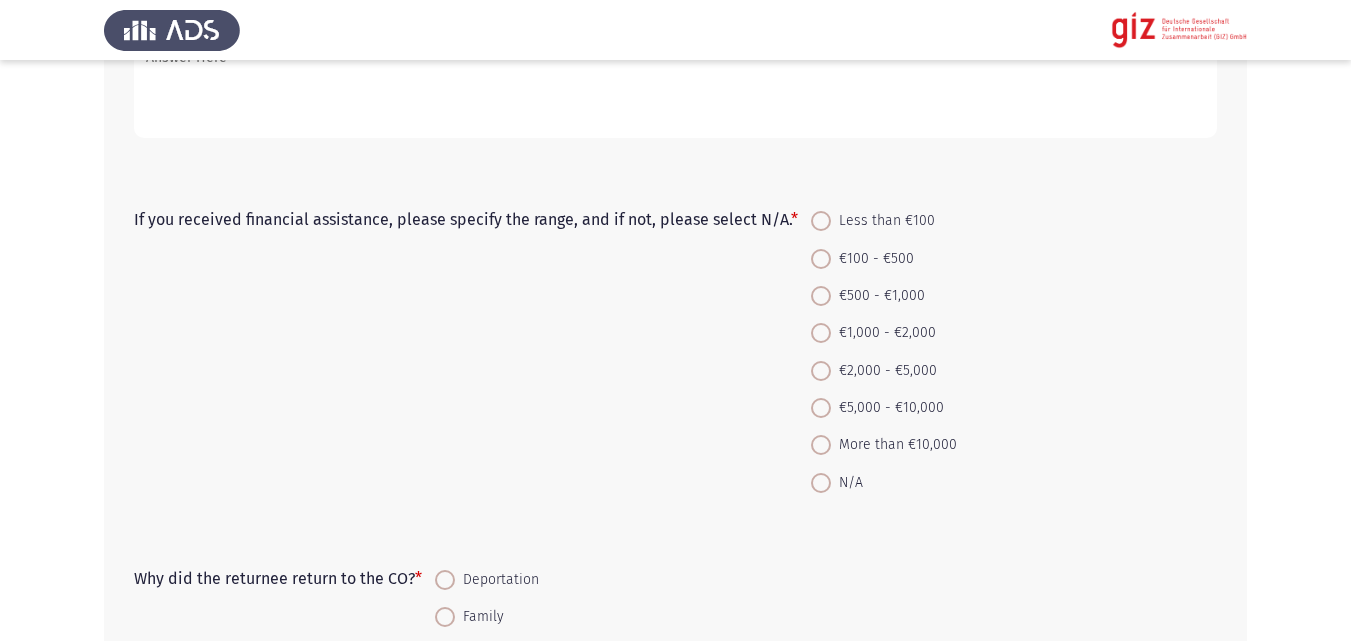 scroll, scrollTop: 1662, scrollLeft: 0, axis: vertical 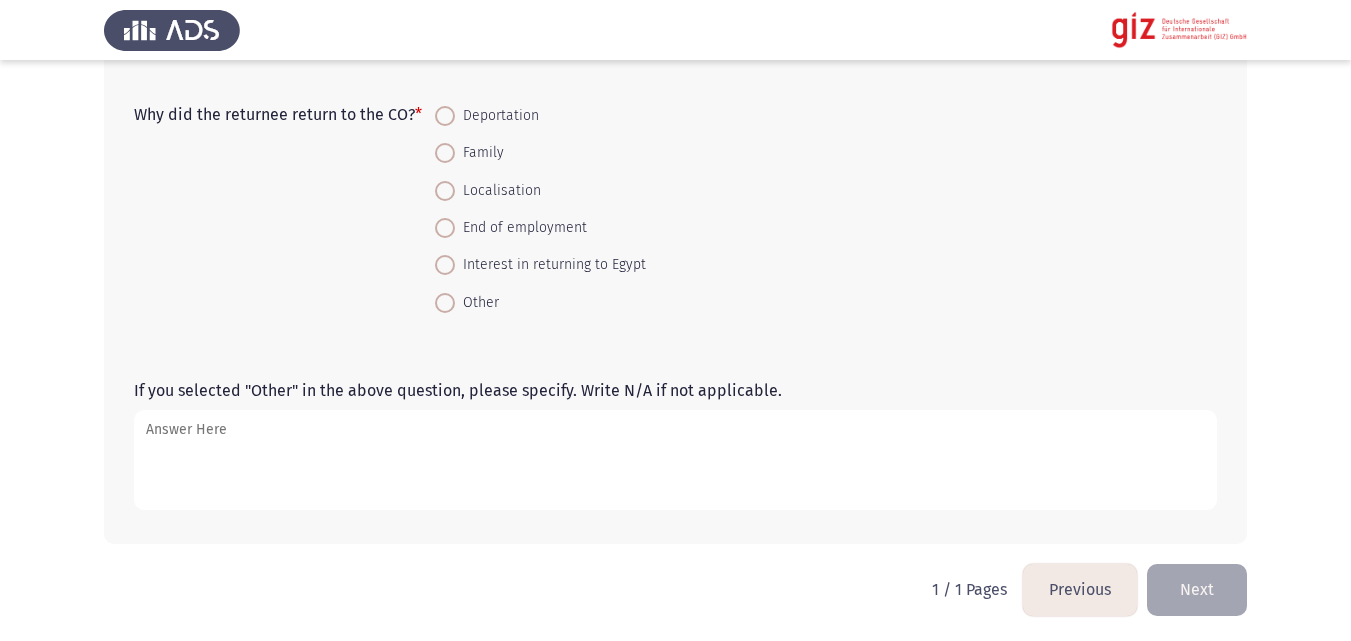 drag, startPoint x: 419, startPoint y: 418, endPoint x: 316, endPoint y: 475, distance: 117.72001 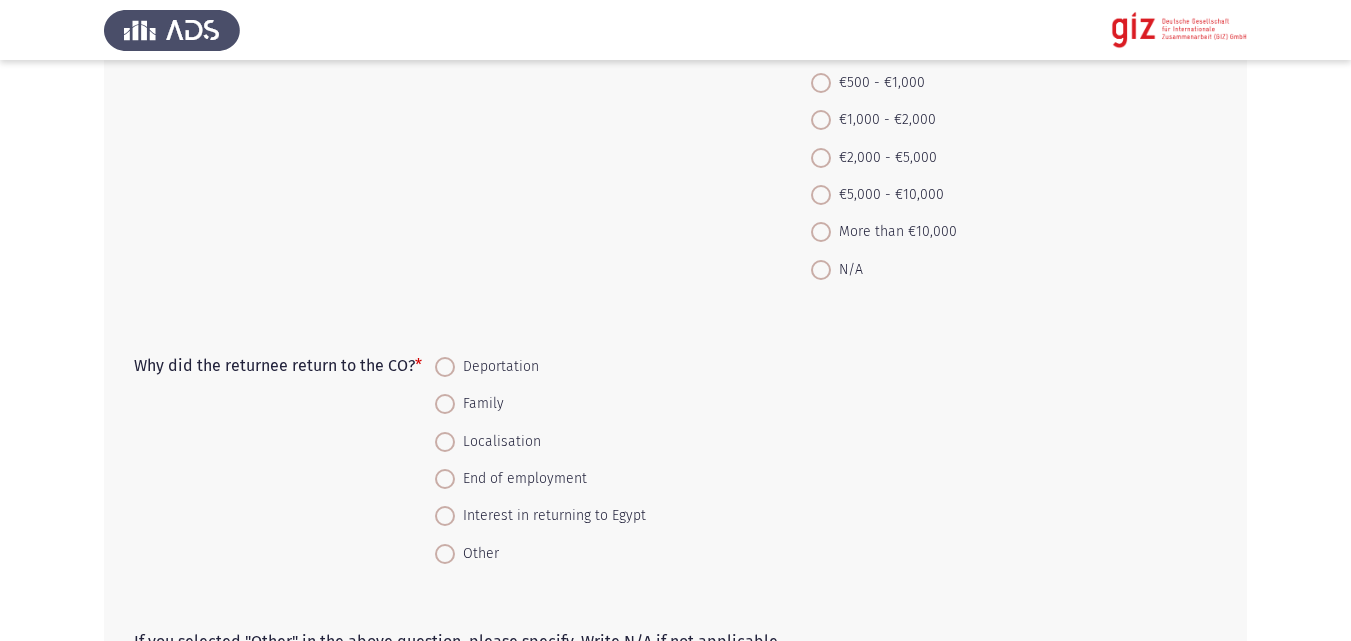 scroll, scrollTop: 1871, scrollLeft: 0, axis: vertical 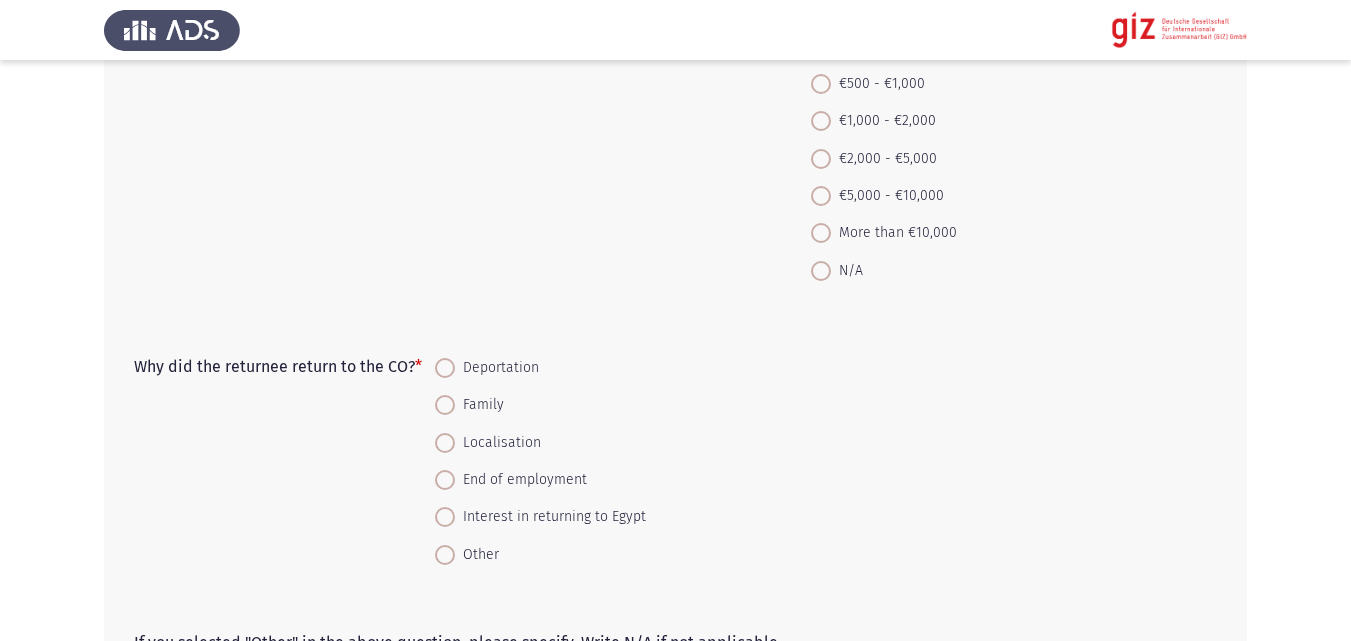 click on "If you received financial assistance, please specify the range, and if not, please select N/A.   *    Less than €100     €100 - €500     €500 - €1,000     €1,000 - €2,000     €2,000 - €5,000     €5,000 - €10,000     More than €10,000     N/A" 